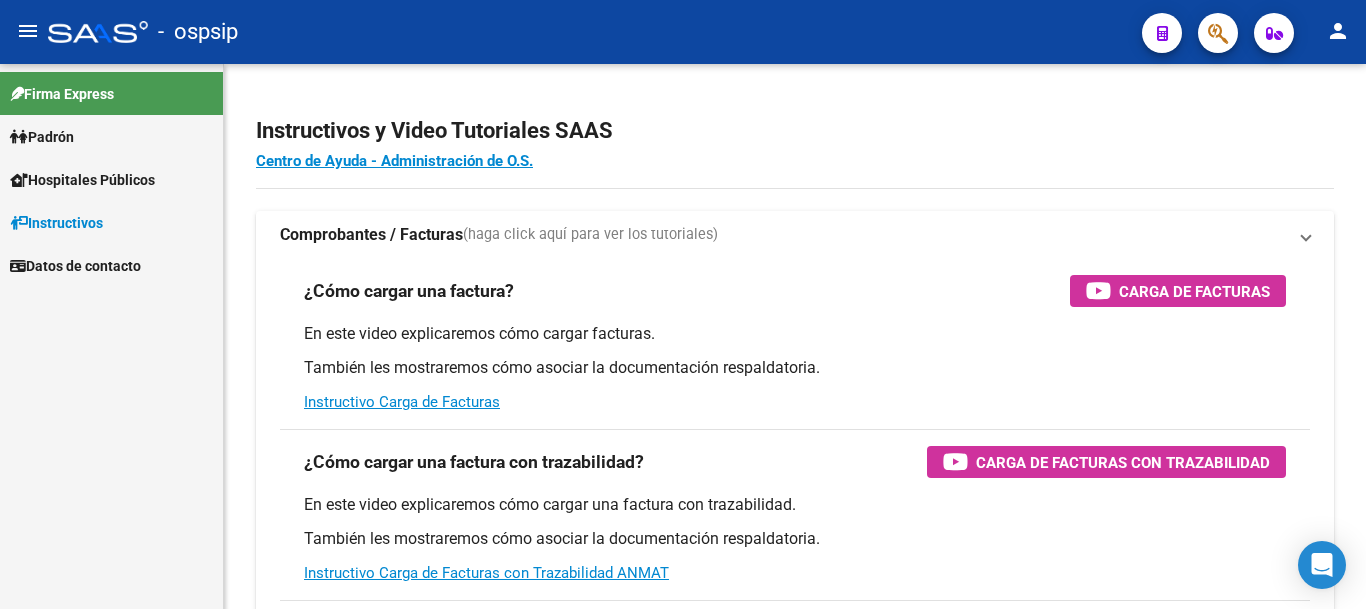 scroll, scrollTop: 0, scrollLeft: 0, axis: both 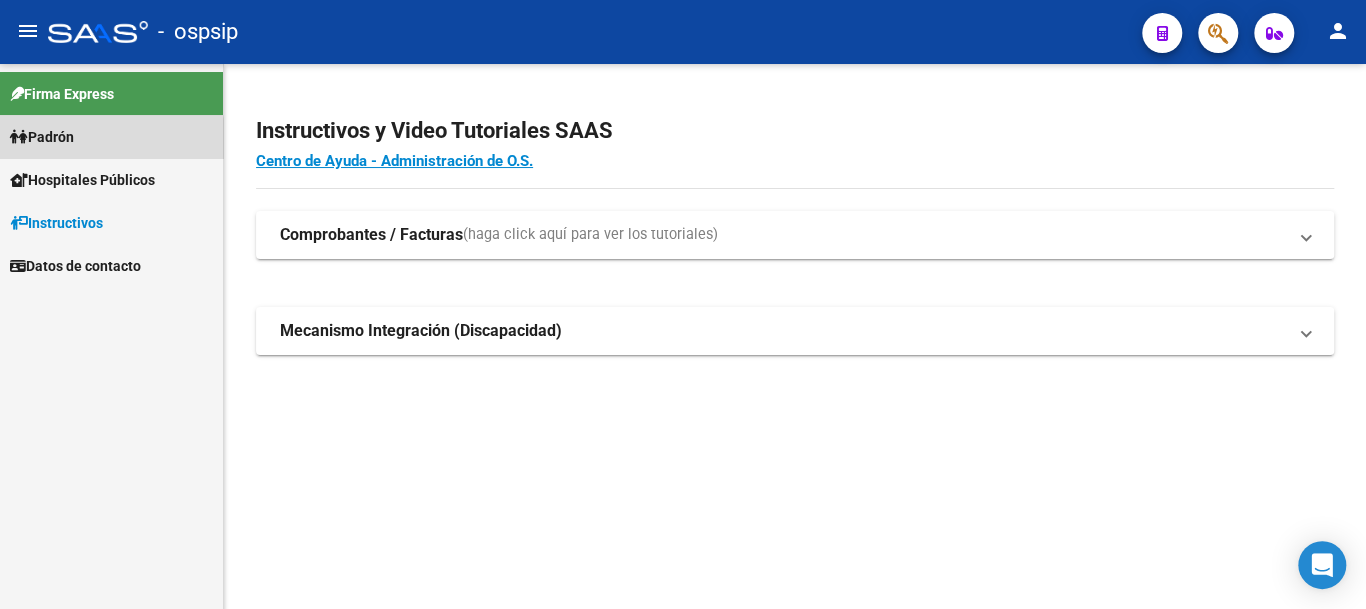 click on "Padrón" at bounding box center [111, 136] 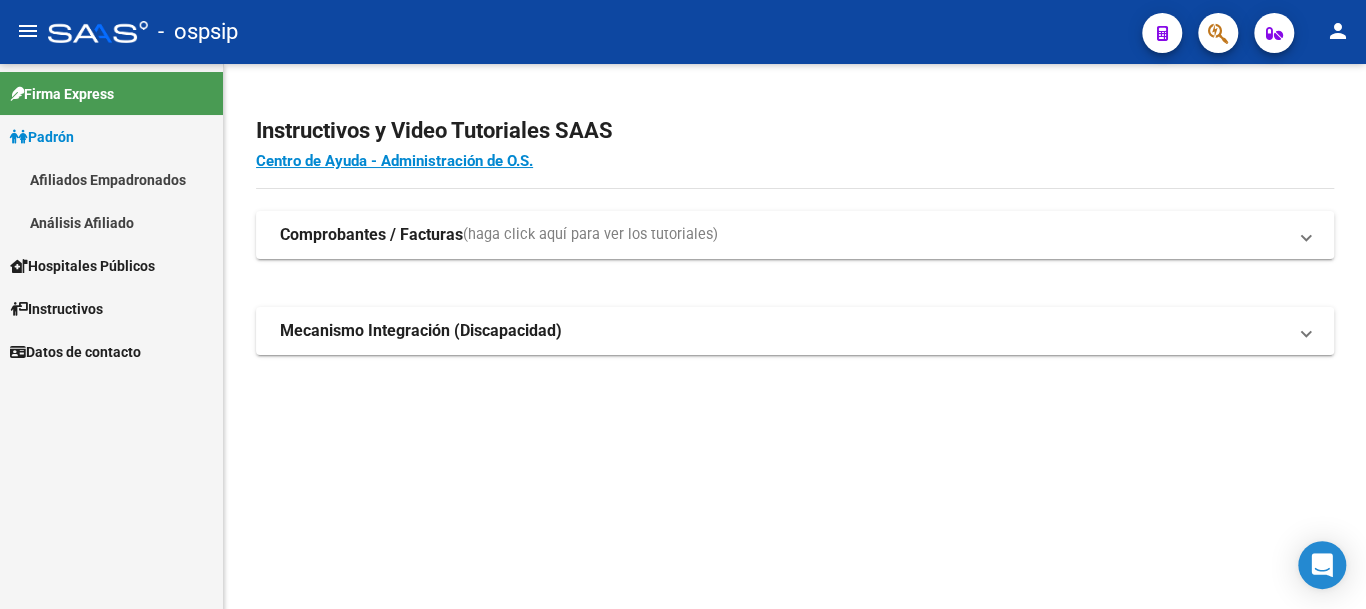 click on "Padrón" at bounding box center (42, 137) 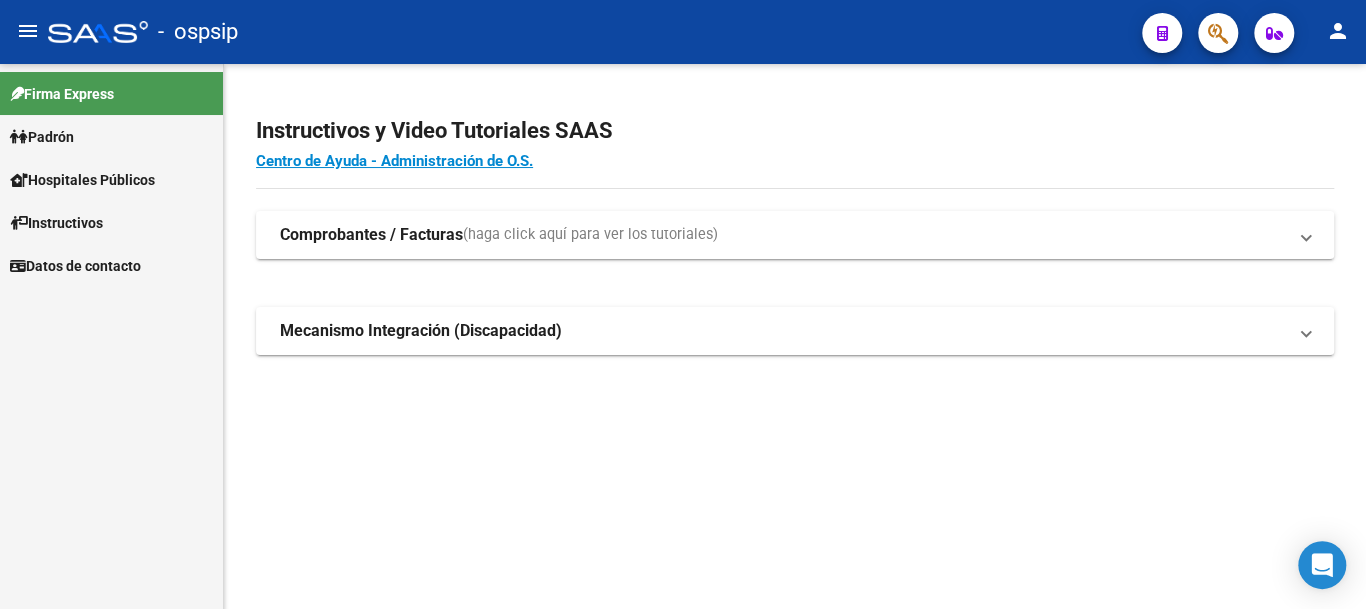 click on "Padrón" at bounding box center [111, 136] 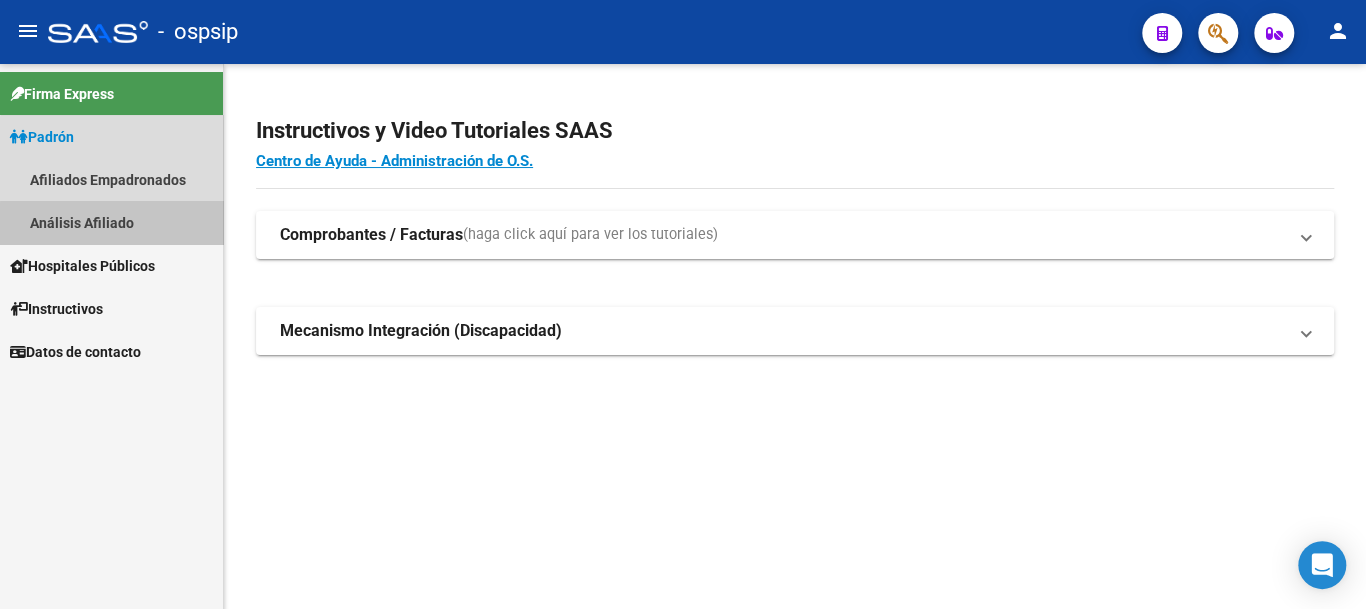 click on "Análisis Afiliado" at bounding box center (111, 222) 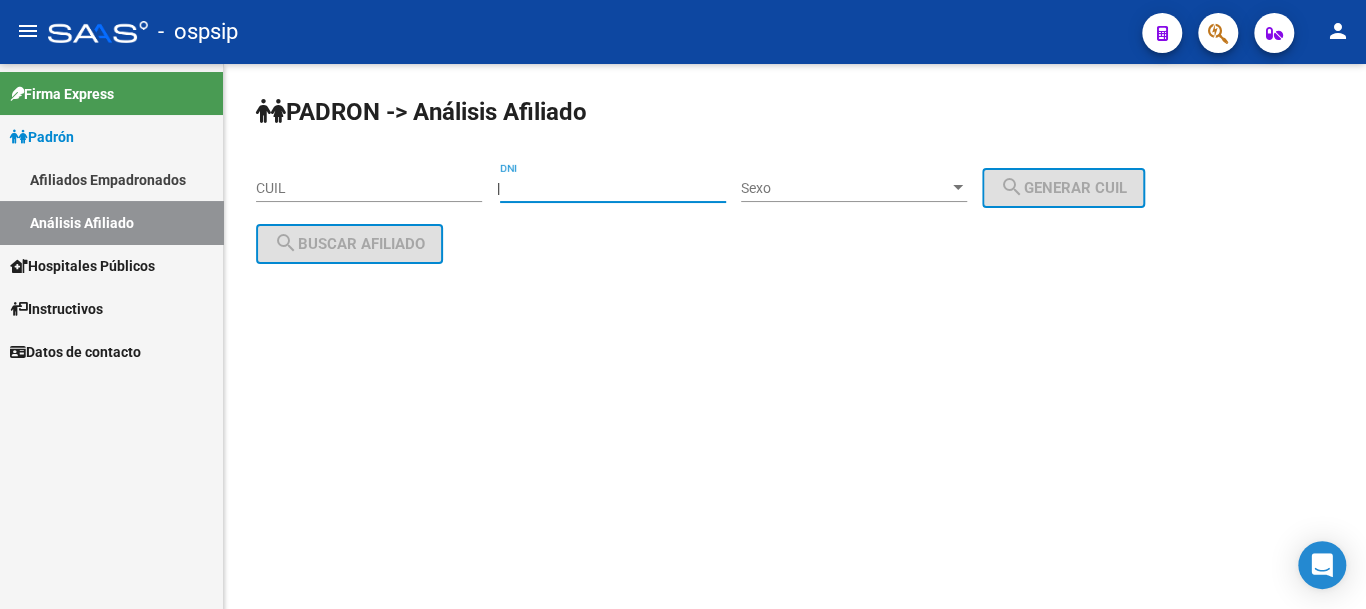 click on "DNI" at bounding box center (613, 188) 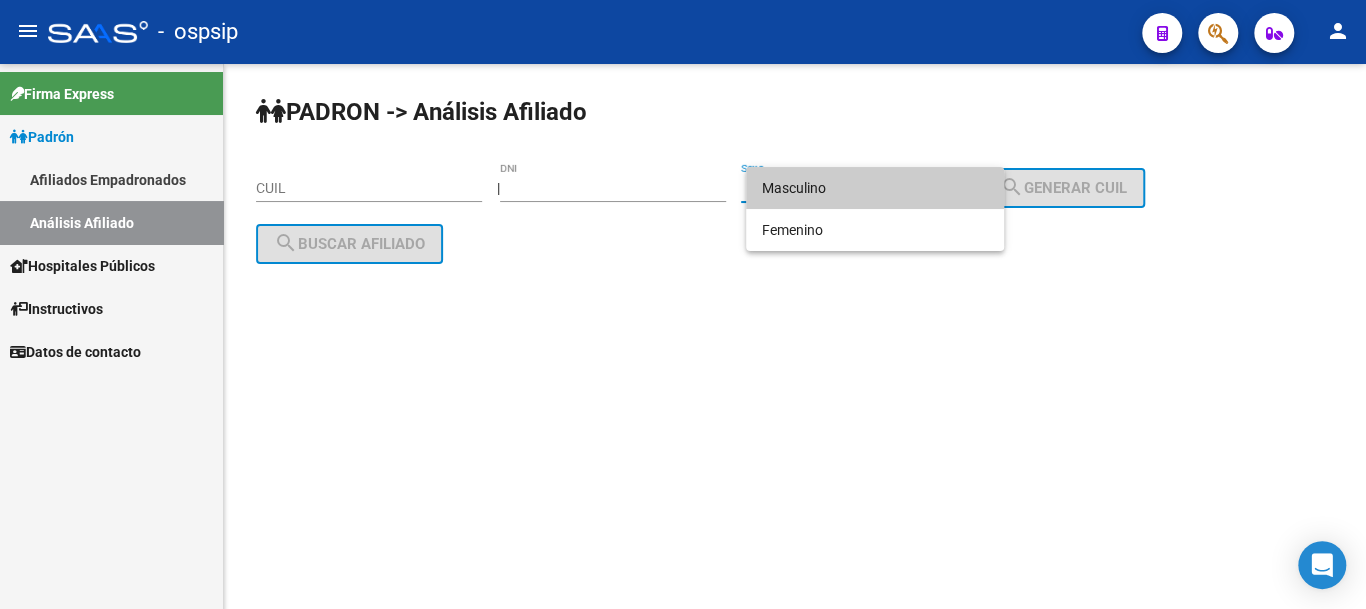 click on "Masculino" at bounding box center [875, 188] 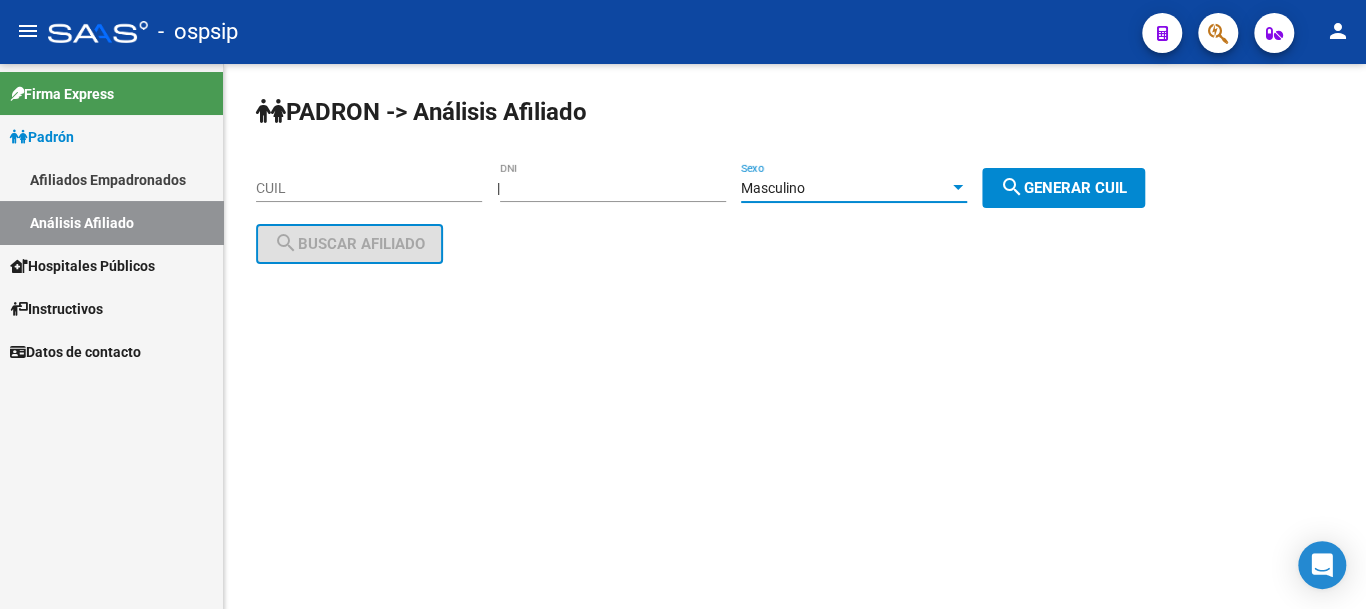 click on "search  Generar CUIL" 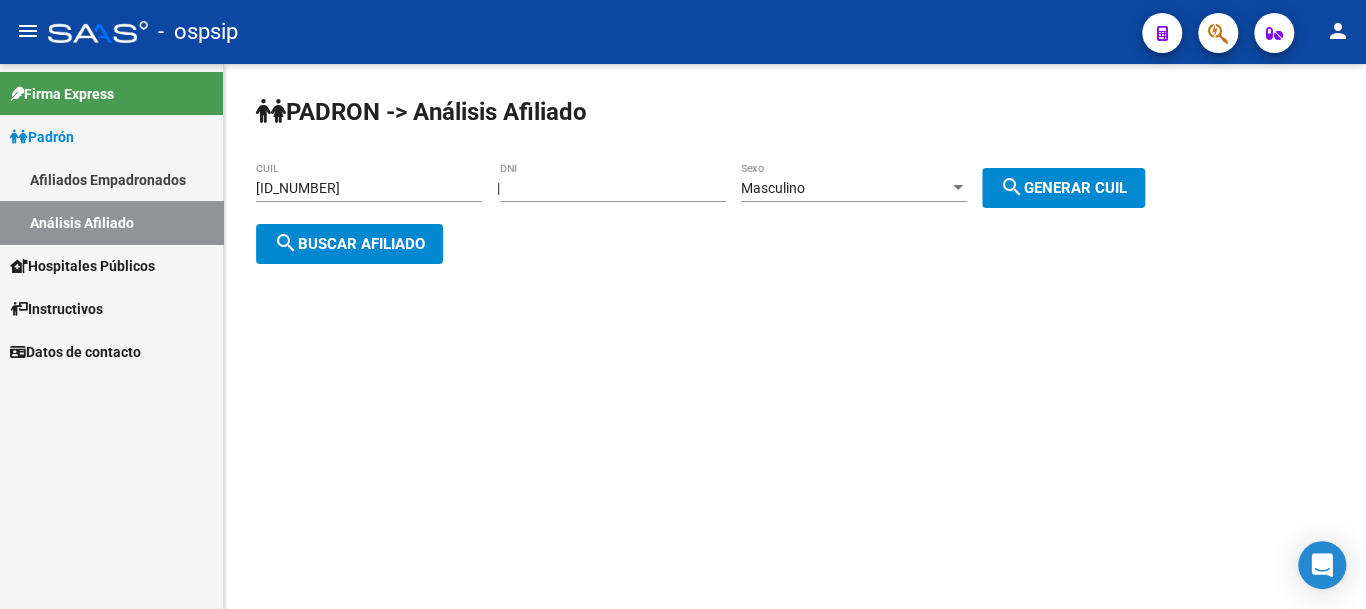click on "search  Buscar afiliado" 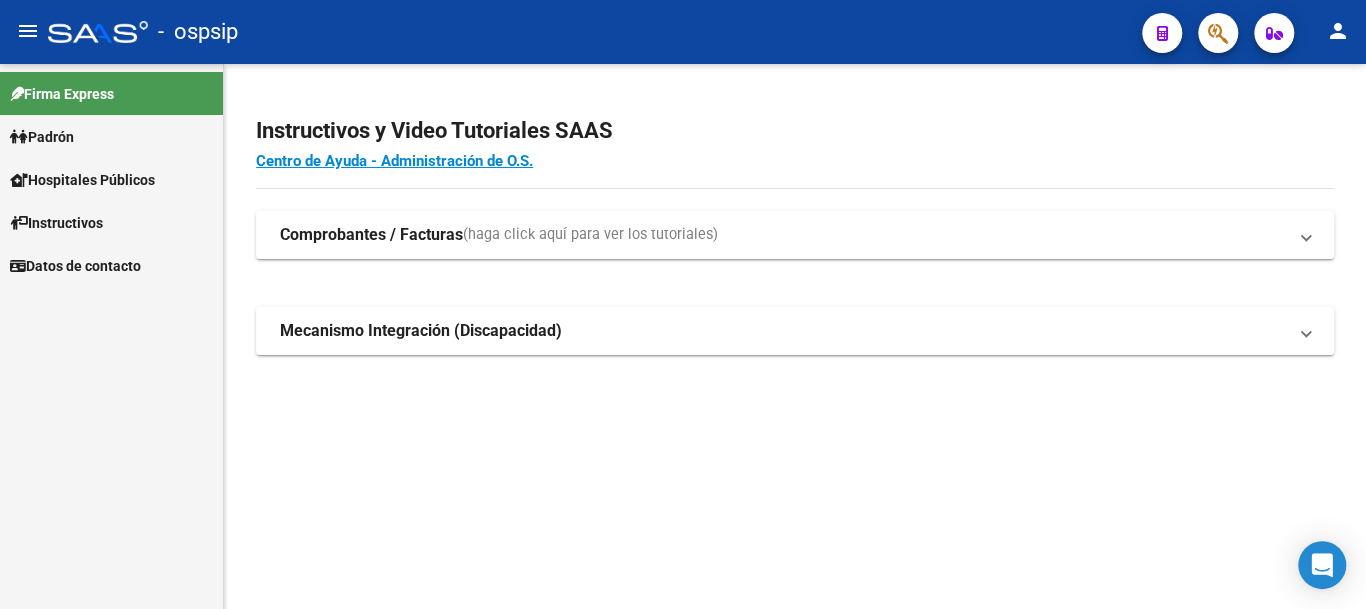click on "Padrón" at bounding box center [111, 136] 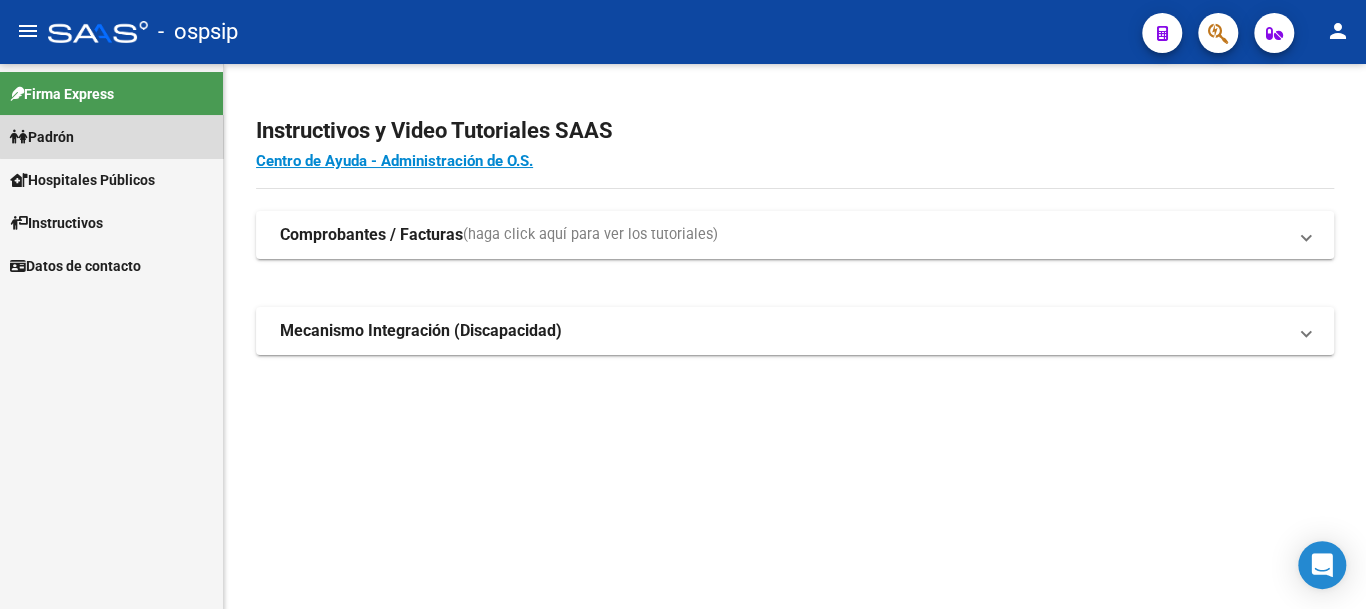 click on "Padrón" at bounding box center (111, 136) 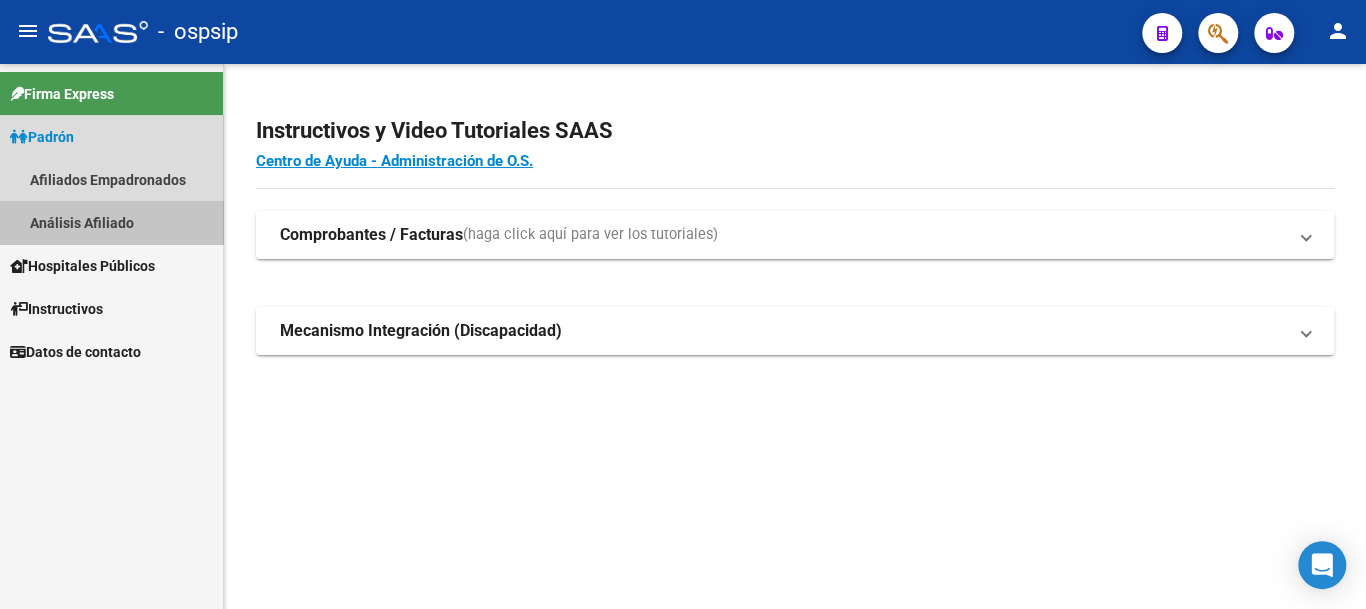 click on "Análisis Afiliado" at bounding box center [111, 222] 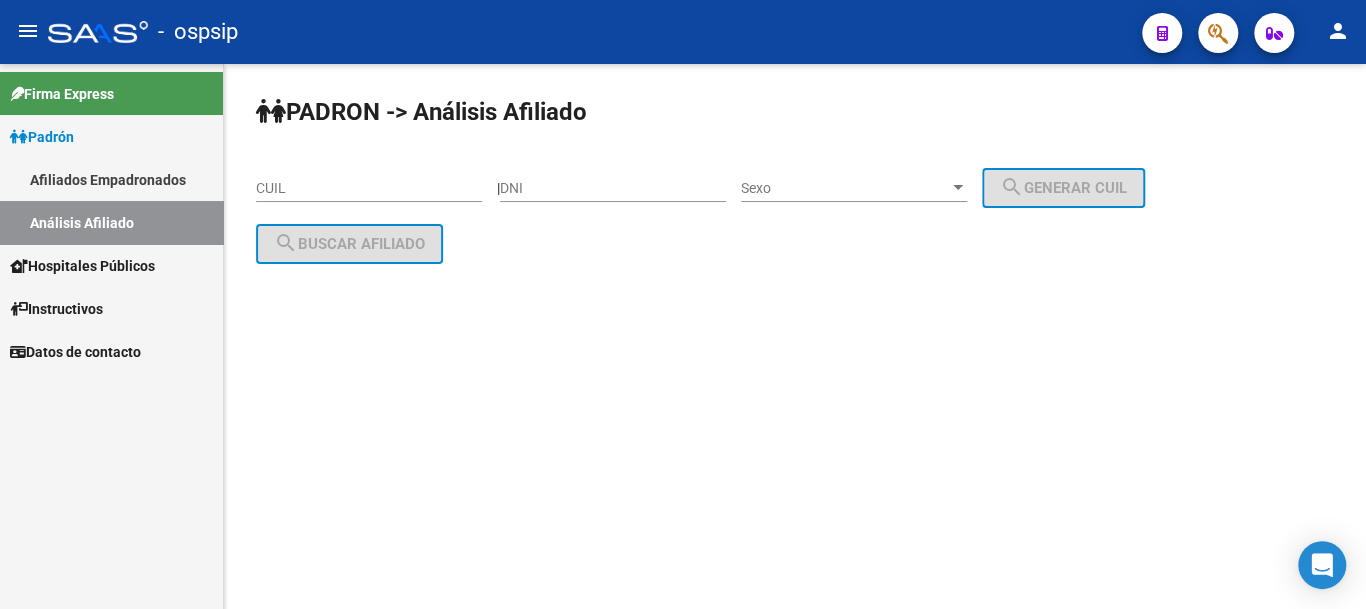 click on "DNI" at bounding box center (613, 188) 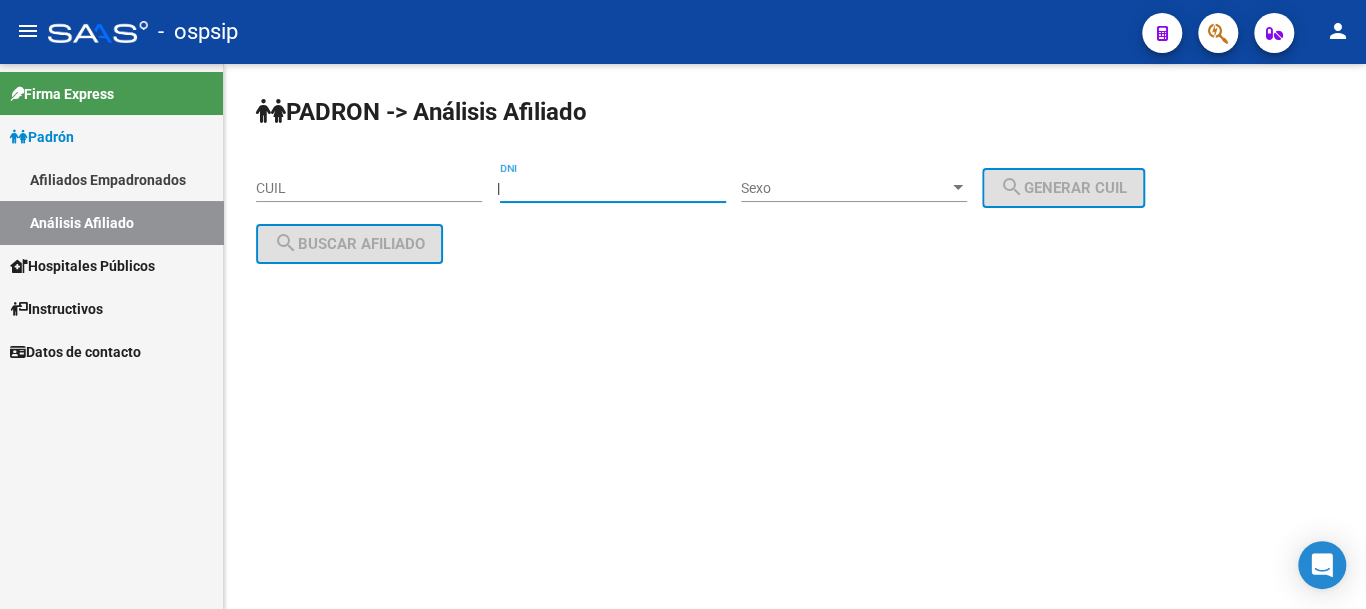 type on "[NUMBER]" 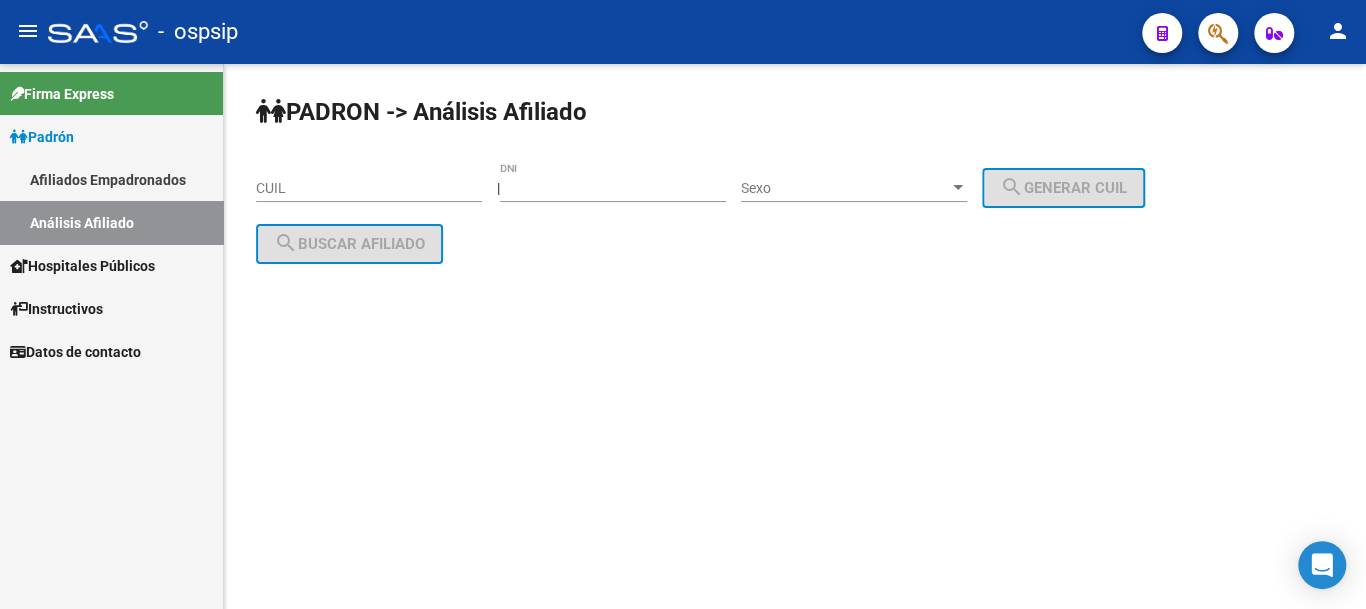 click on "Sexo Sexo" 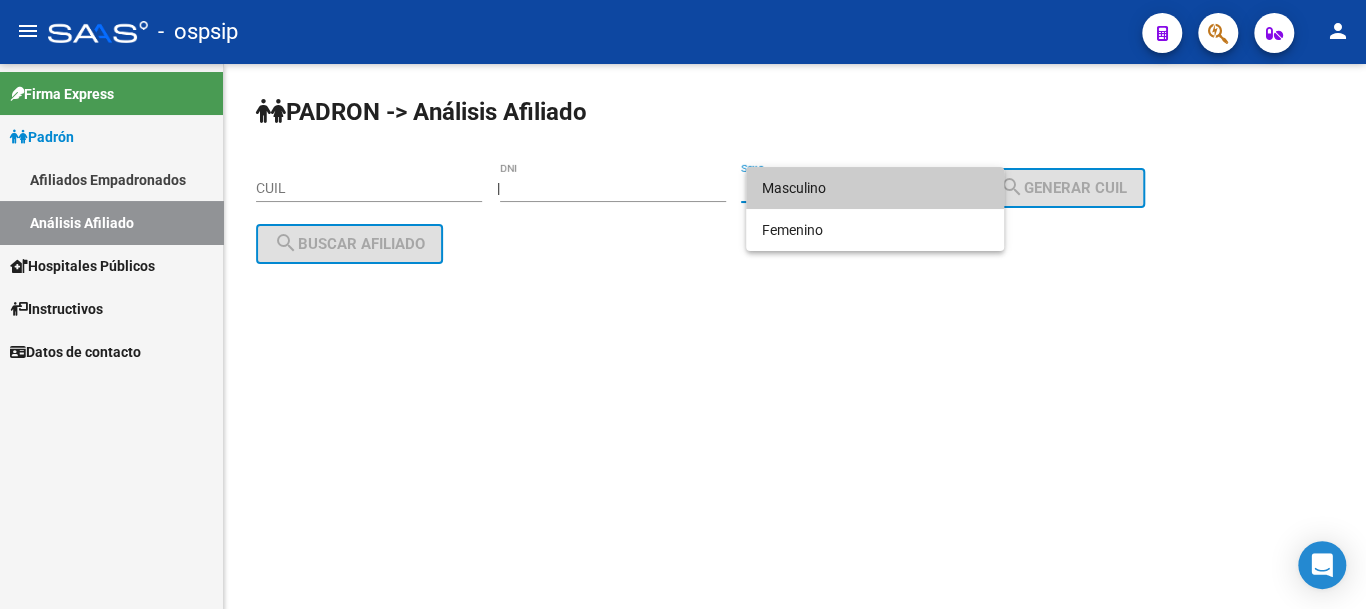 click on "Masculino" at bounding box center [875, 188] 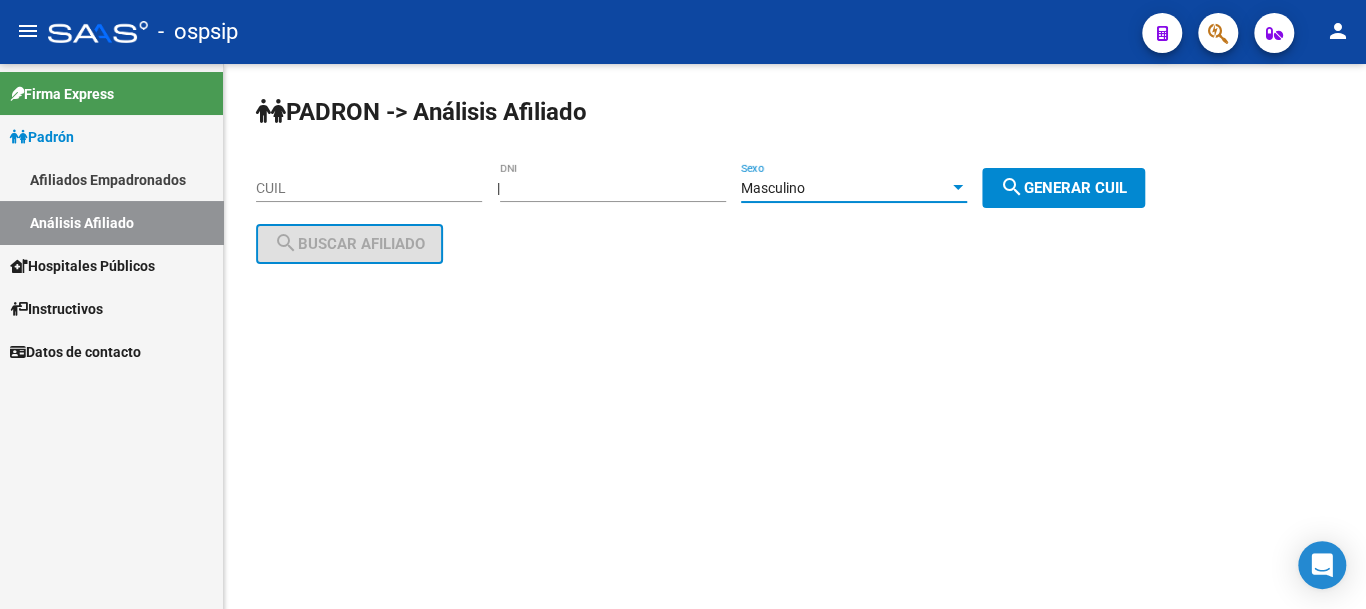 click on "search  Generar CUIL" 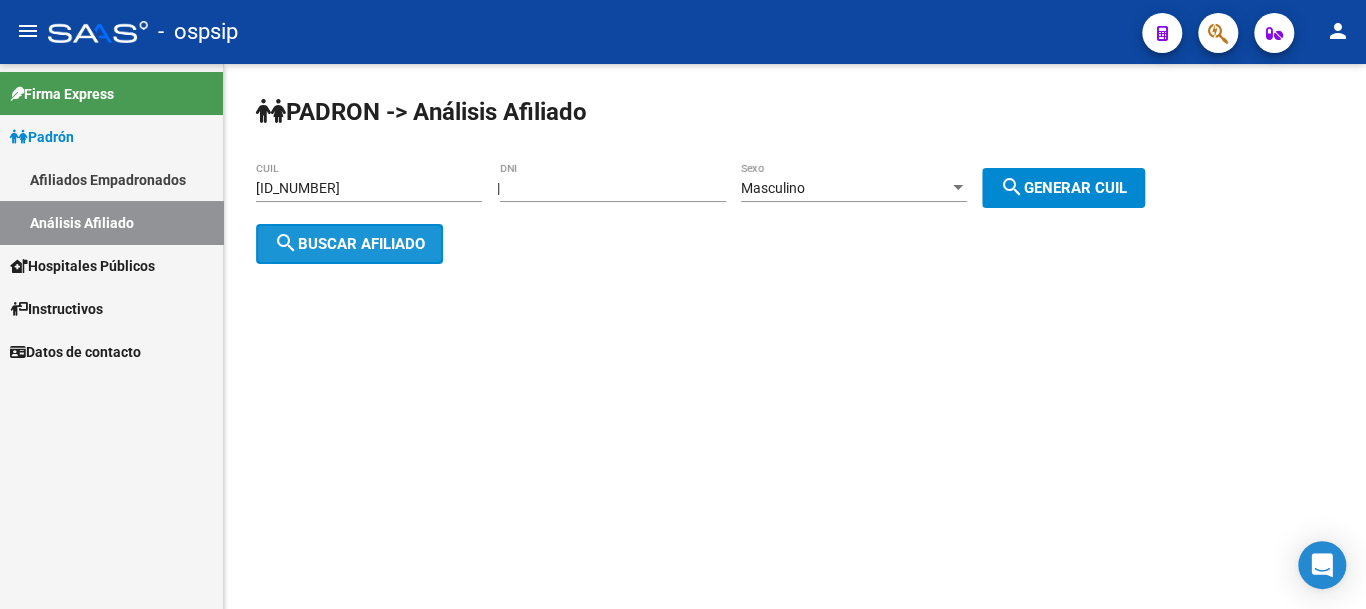 click on "search  Buscar afiliado" 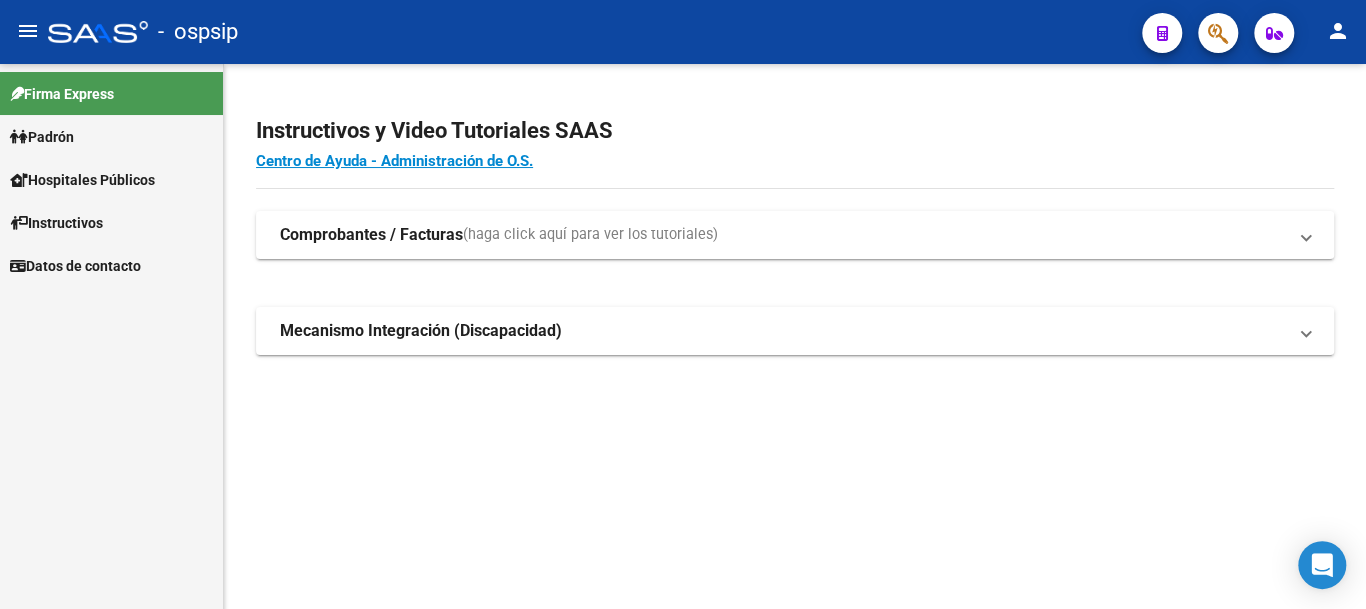 click on "Padrón" at bounding box center [111, 136] 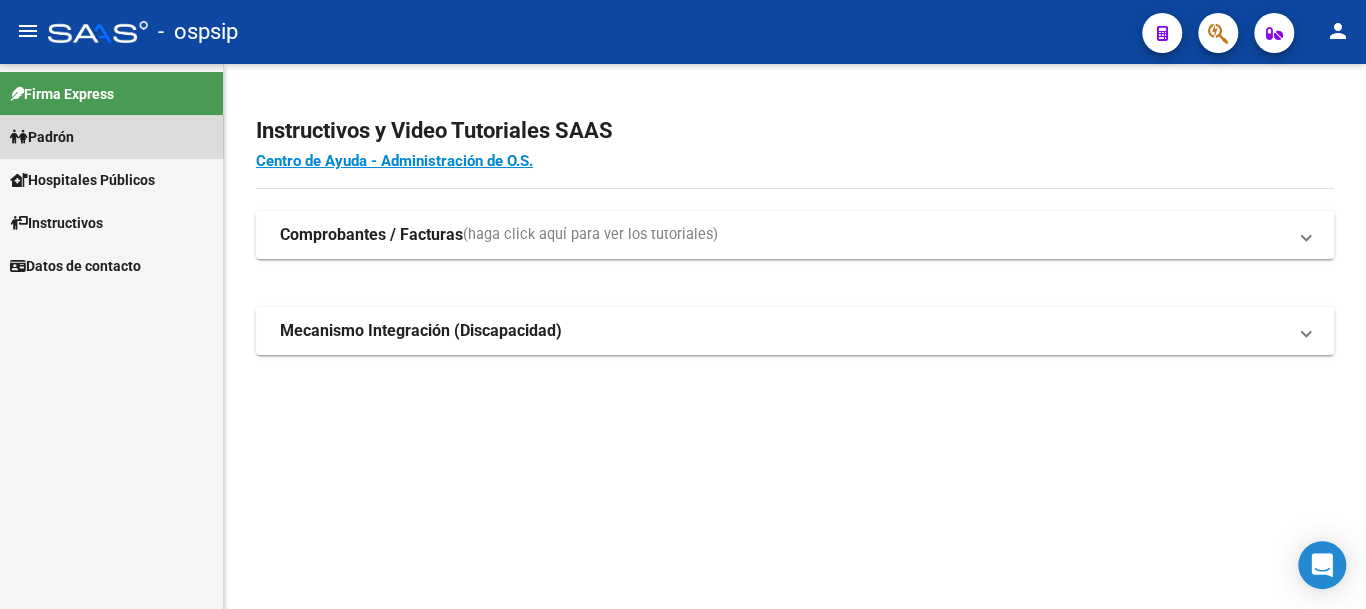 click on "Padrón" at bounding box center (111, 136) 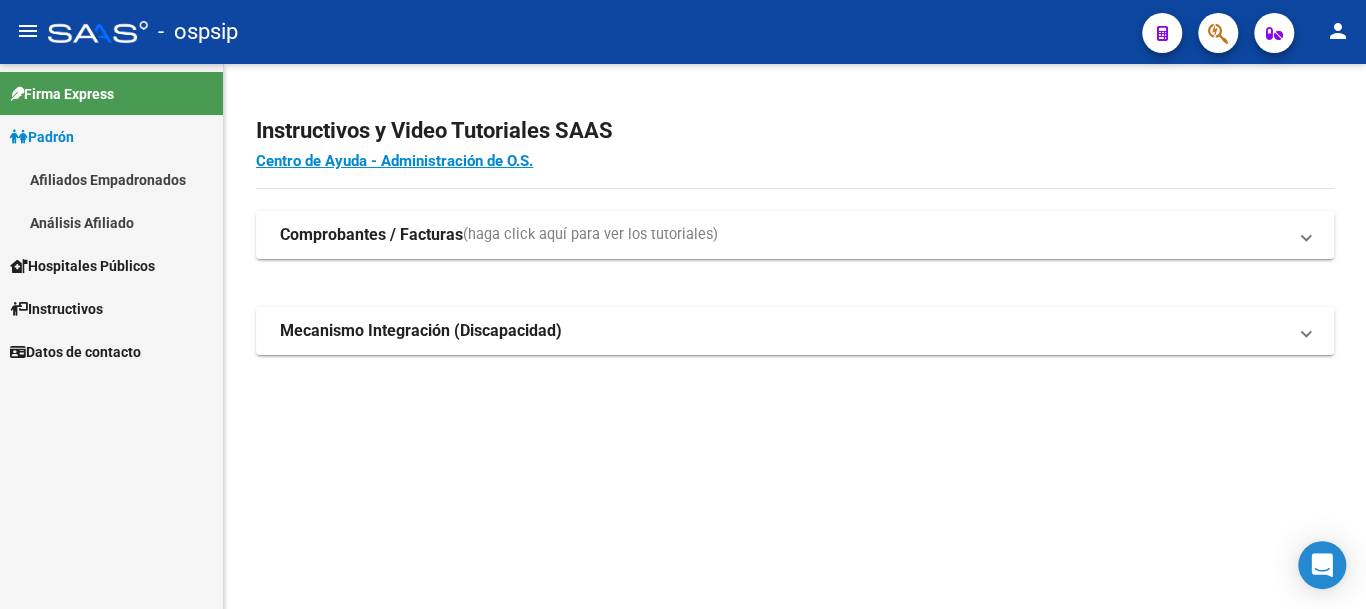 click on "Análisis Afiliado" at bounding box center [111, 222] 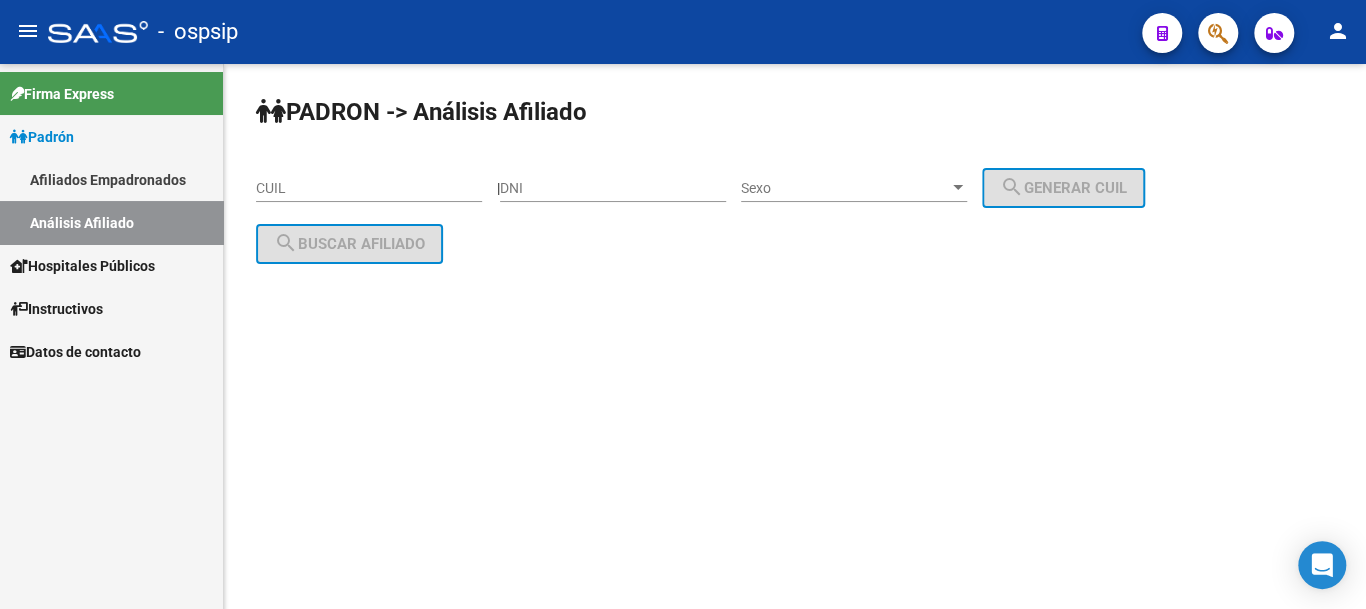 click on "DNI" at bounding box center (613, 188) 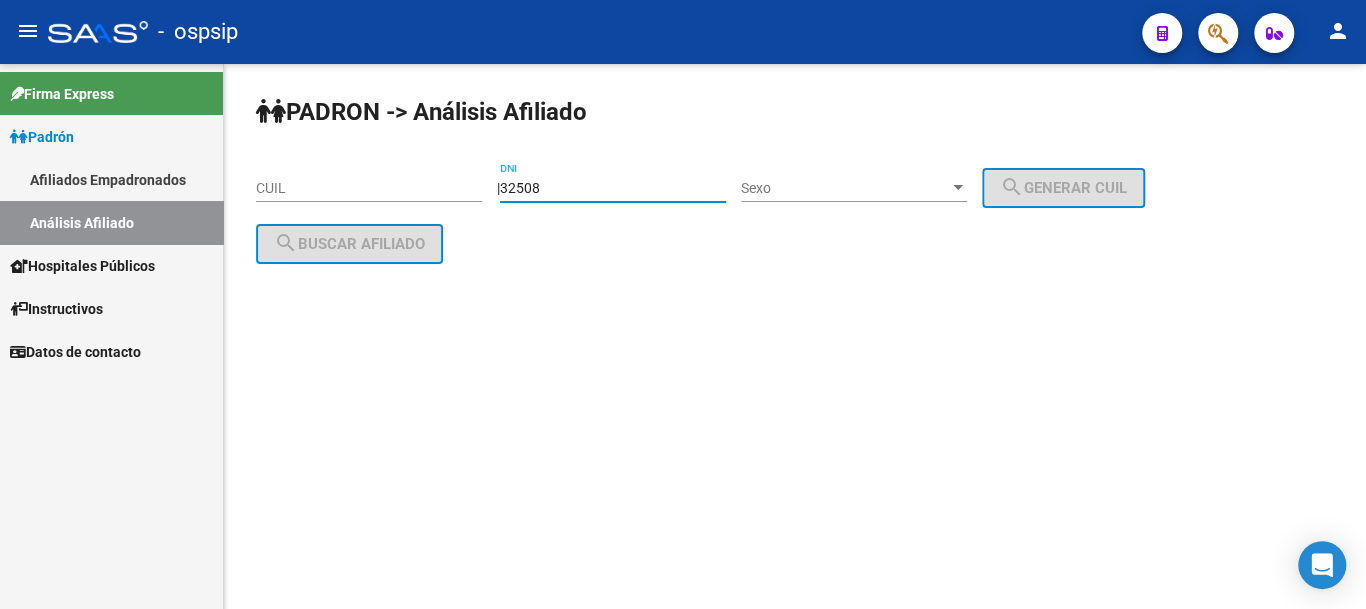 type on "[NUMBER]" 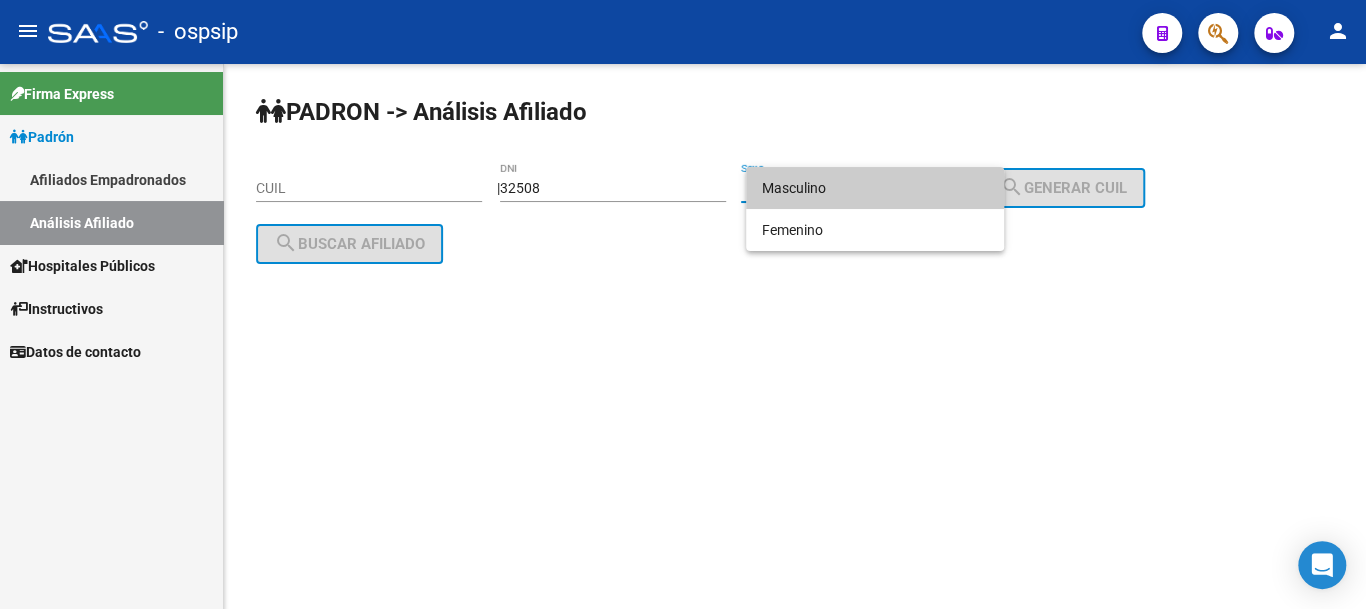 click on "Masculino" at bounding box center [875, 188] 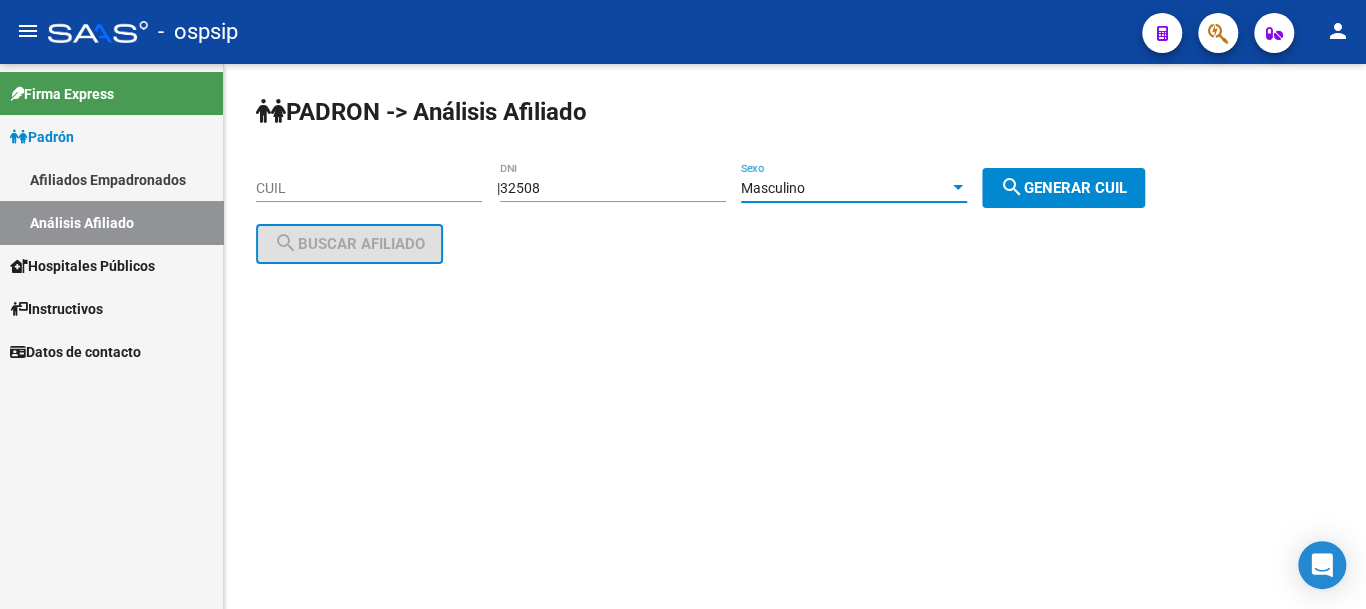 click on "search  Generar CUIL" 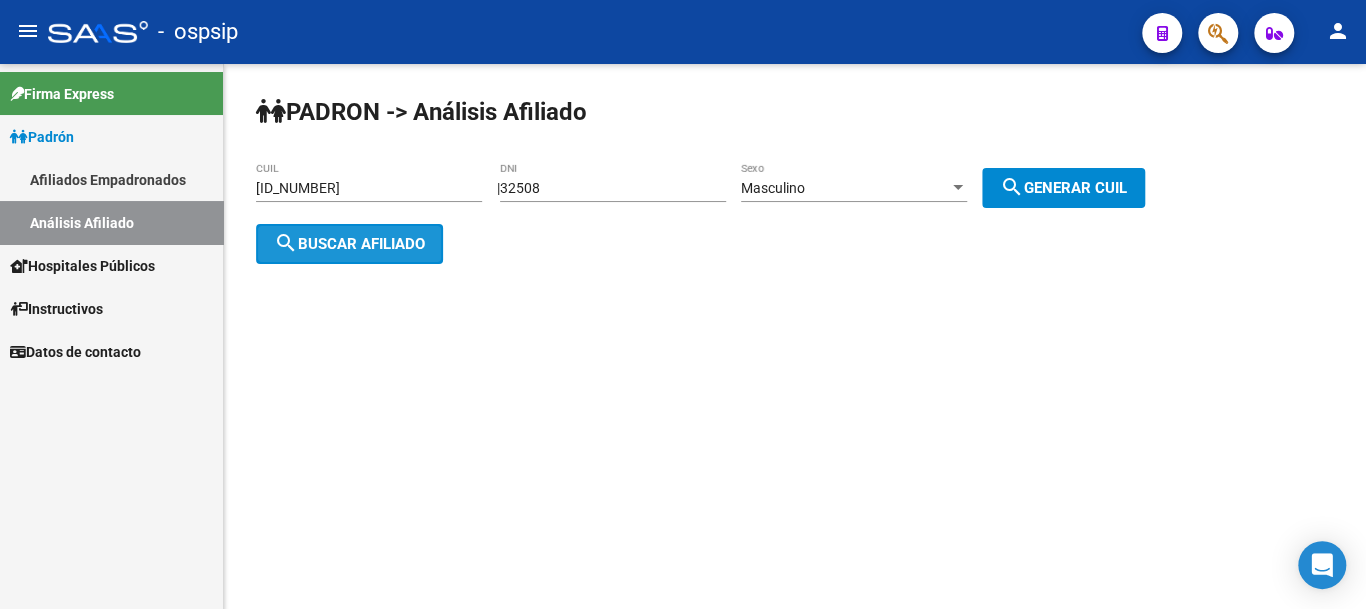 click on "search  Buscar afiliado" 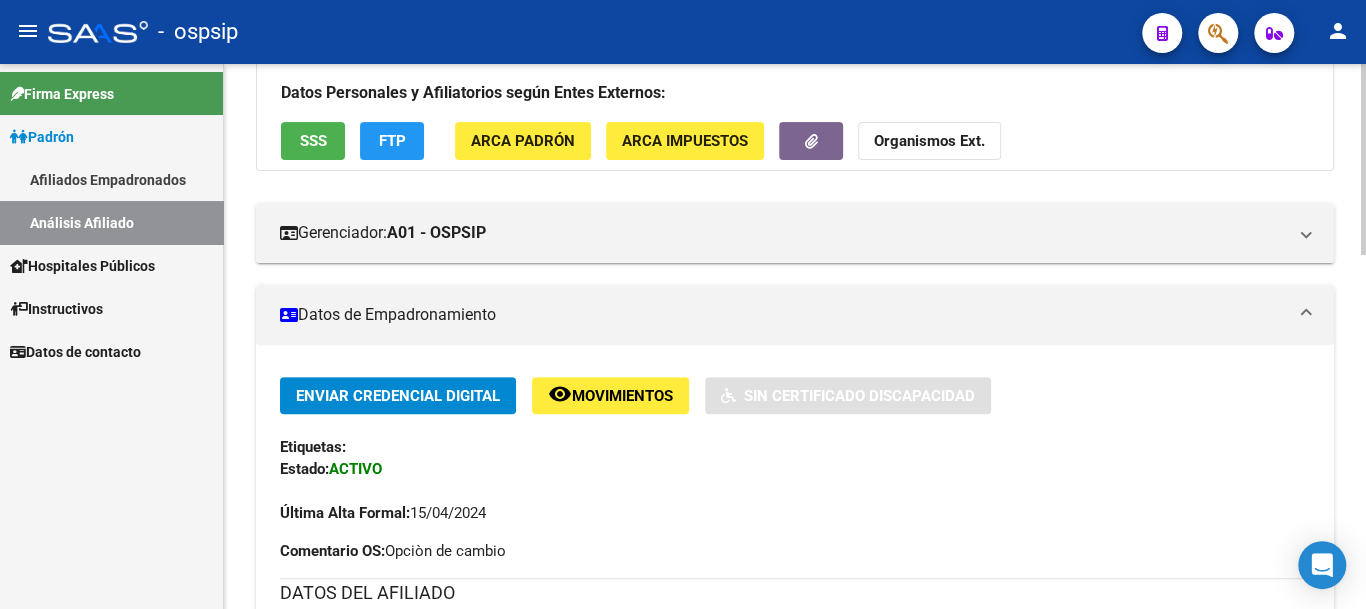 scroll, scrollTop: 100, scrollLeft: 0, axis: vertical 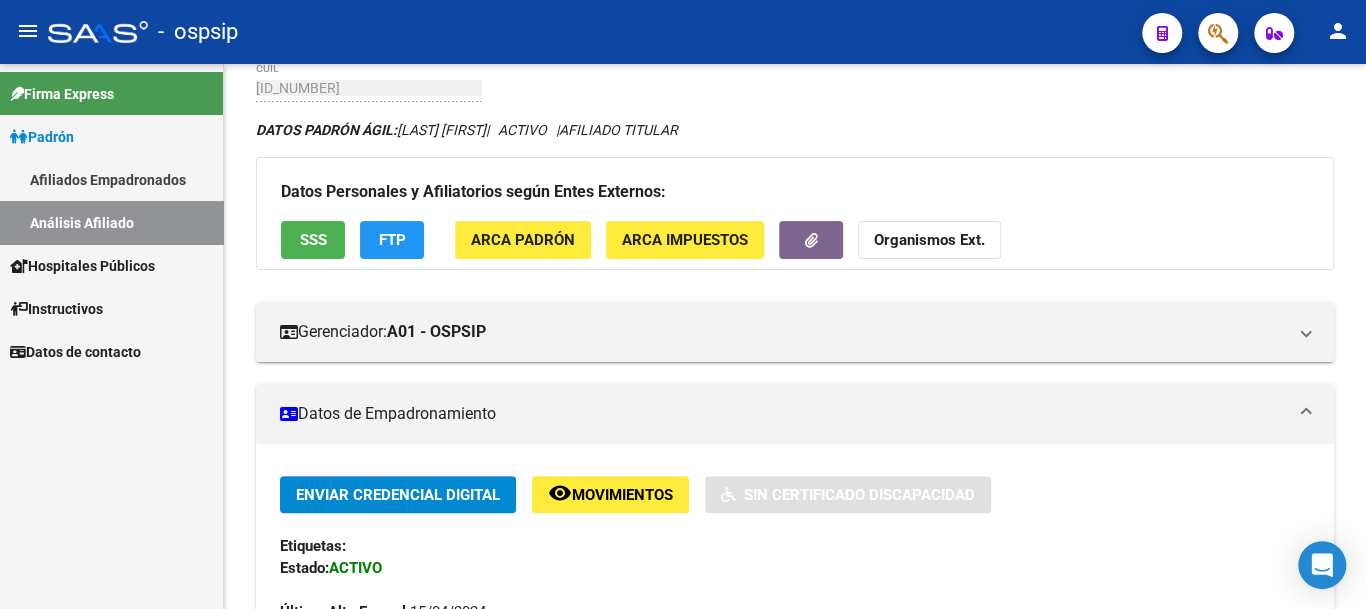 click on "Padrón" at bounding box center [111, 136] 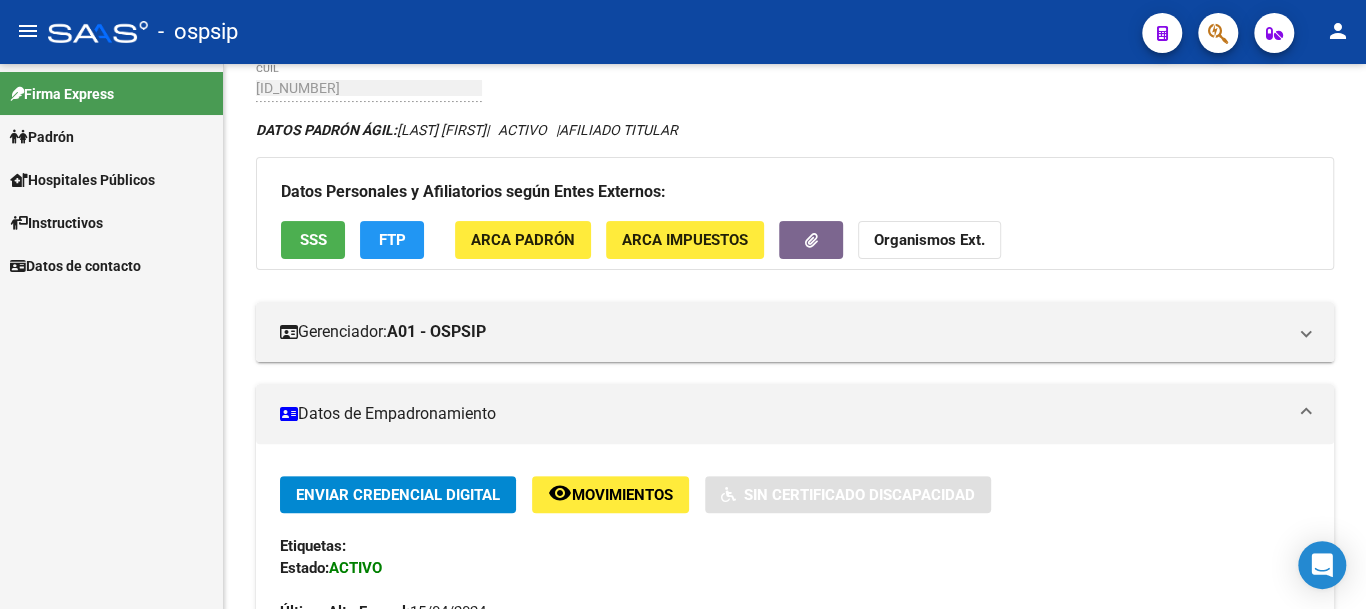 scroll, scrollTop: 0, scrollLeft: 0, axis: both 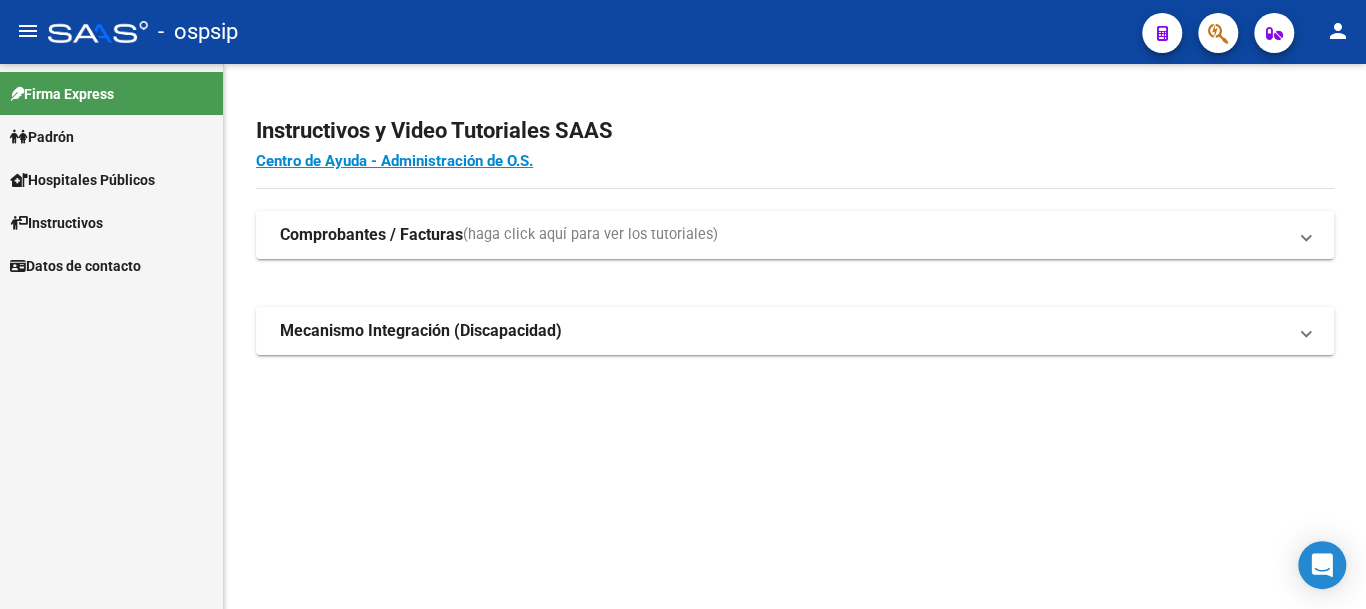 click on "Padrón" at bounding box center [111, 136] 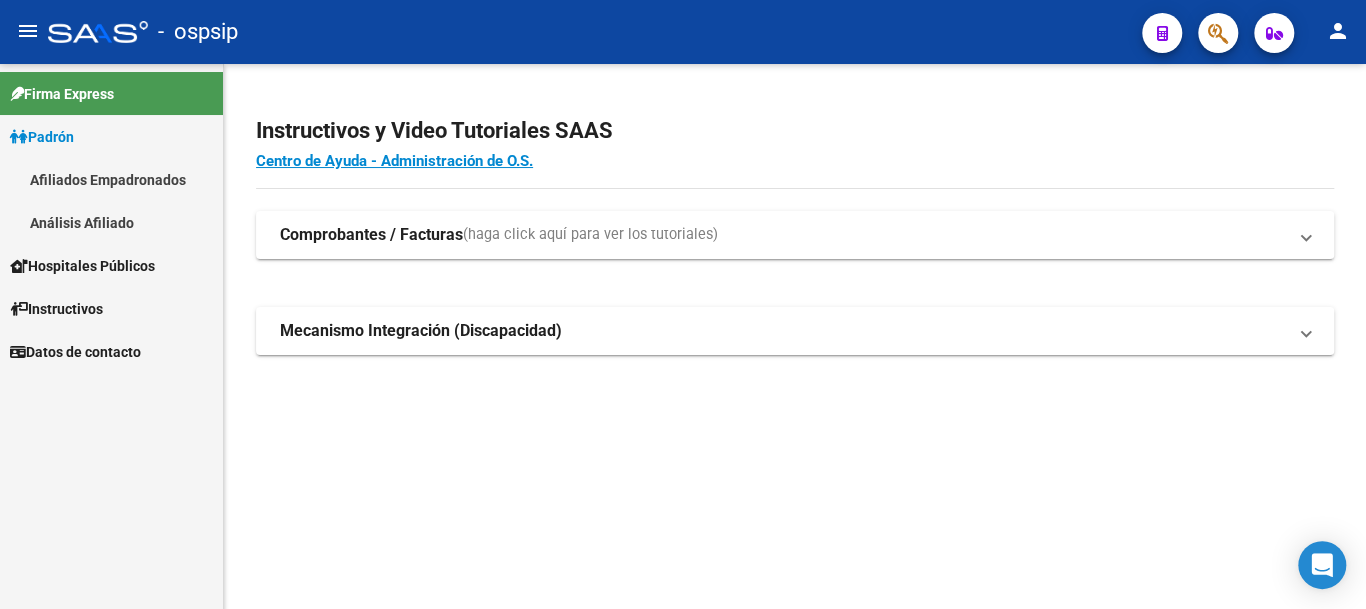 click on "Análisis Afiliado" at bounding box center [111, 222] 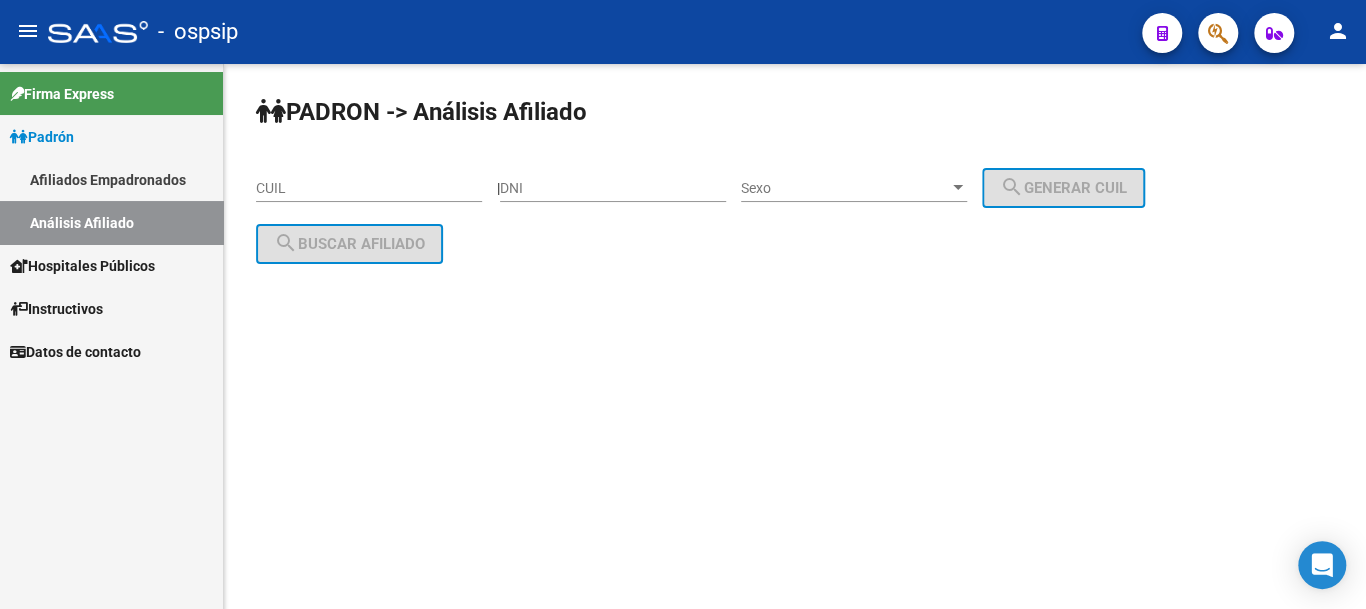 click on "DNI" 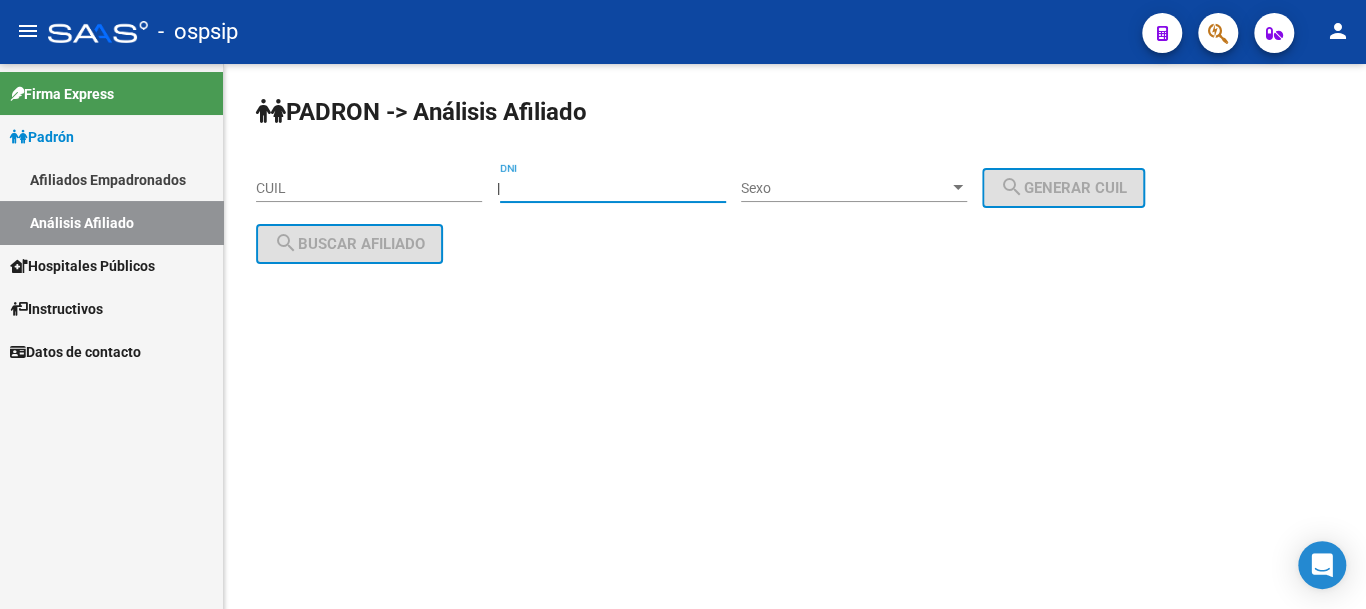 type on "[NUMBER]" 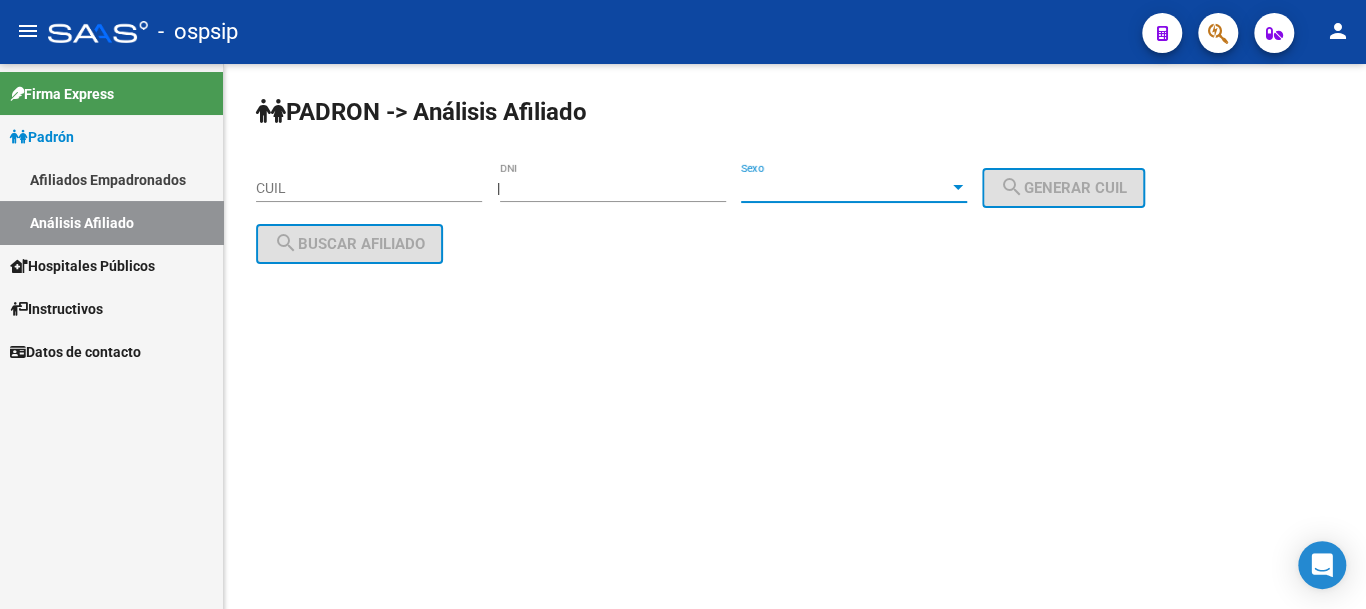 click on "Sexo" at bounding box center [845, 188] 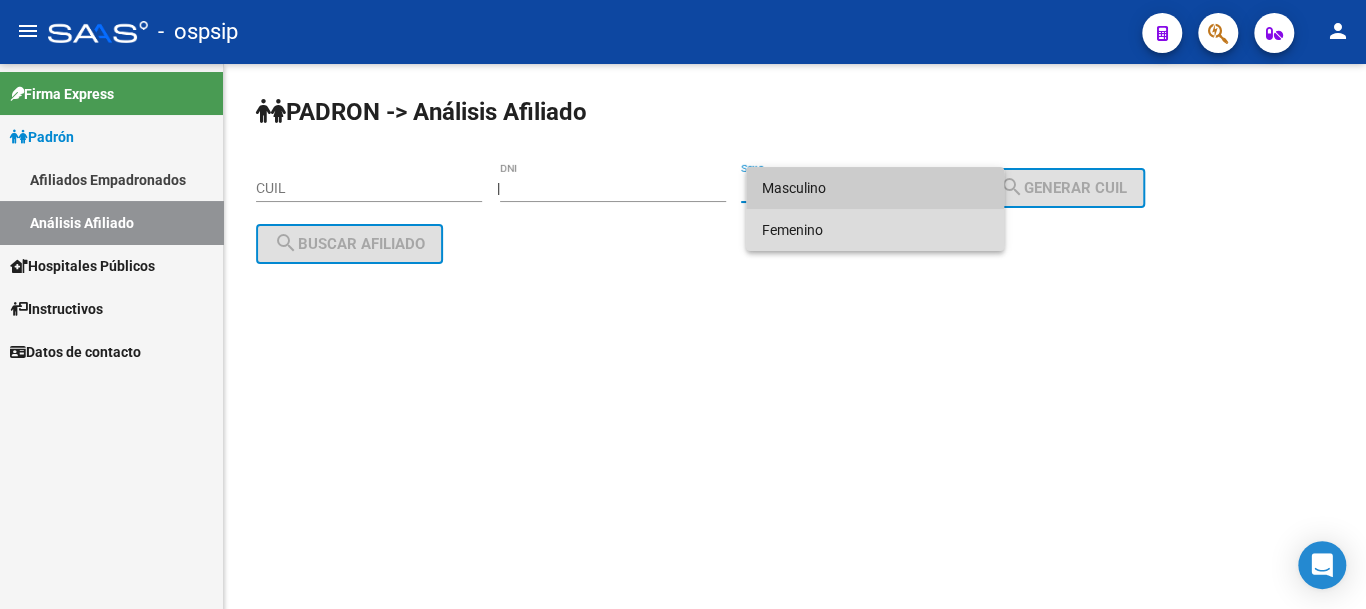 drag, startPoint x: 822, startPoint y: 227, endPoint x: 868, endPoint y: 212, distance: 48.38388 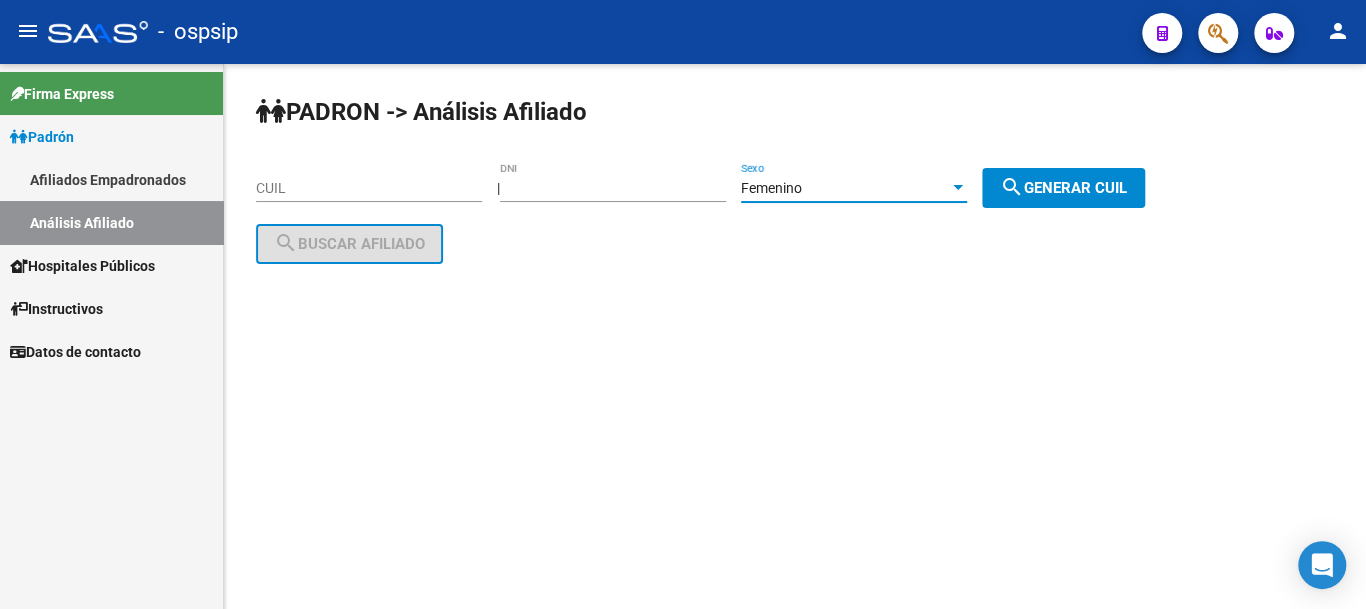 click on "search  Generar CUIL" 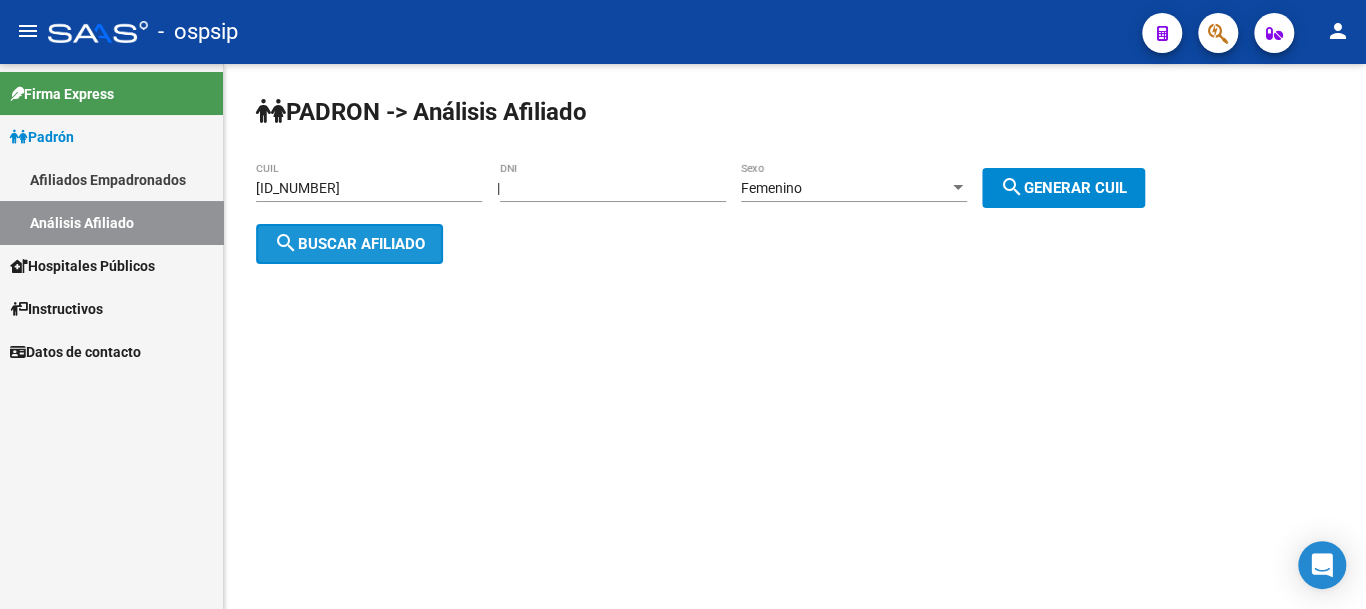 click on "search  Buscar afiliado" 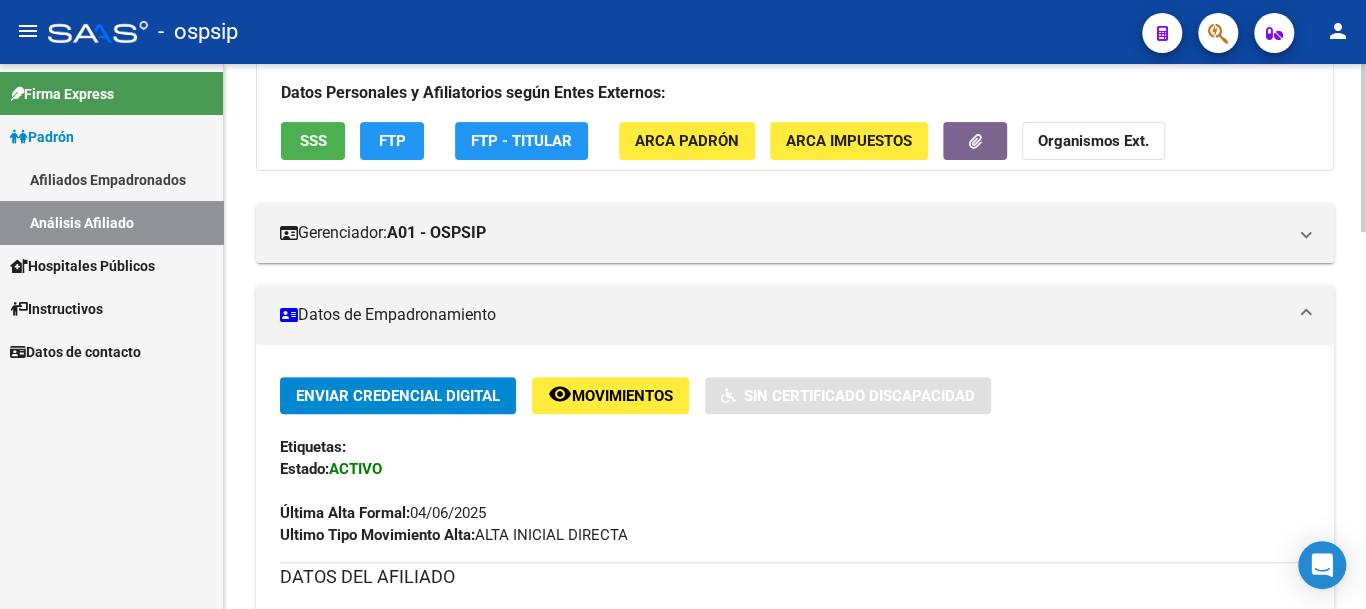 scroll, scrollTop: 400, scrollLeft: 0, axis: vertical 